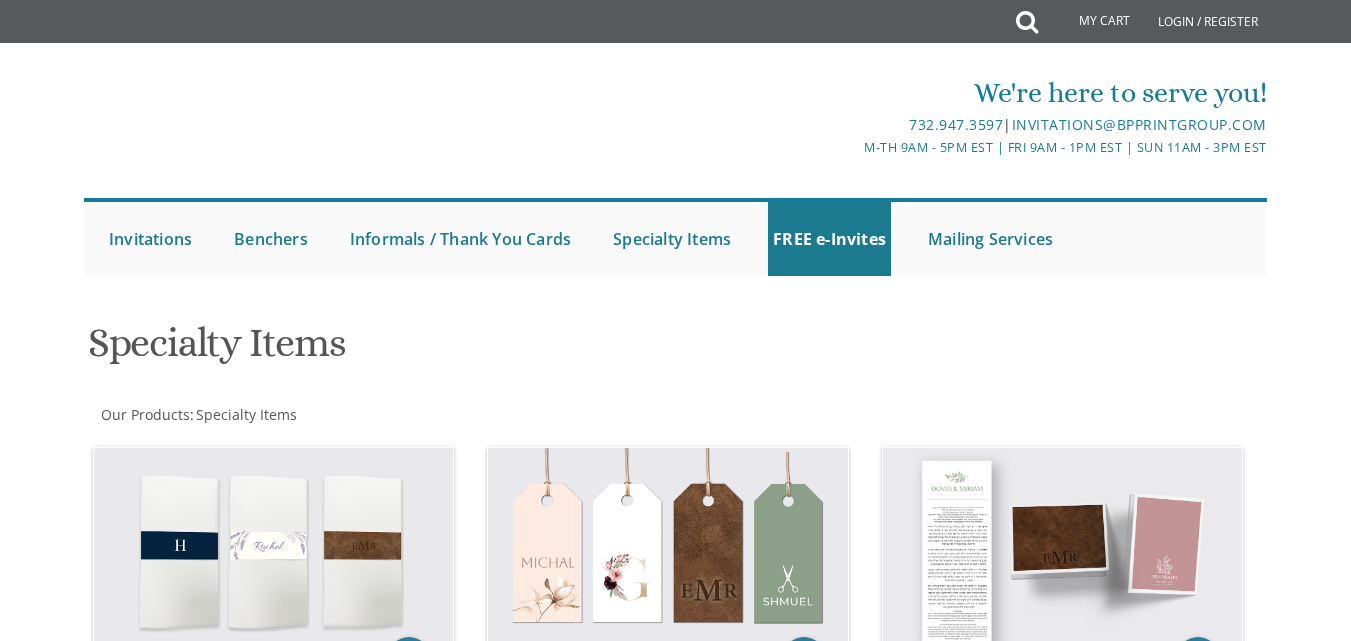 scroll, scrollTop: 0, scrollLeft: 0, axis: both 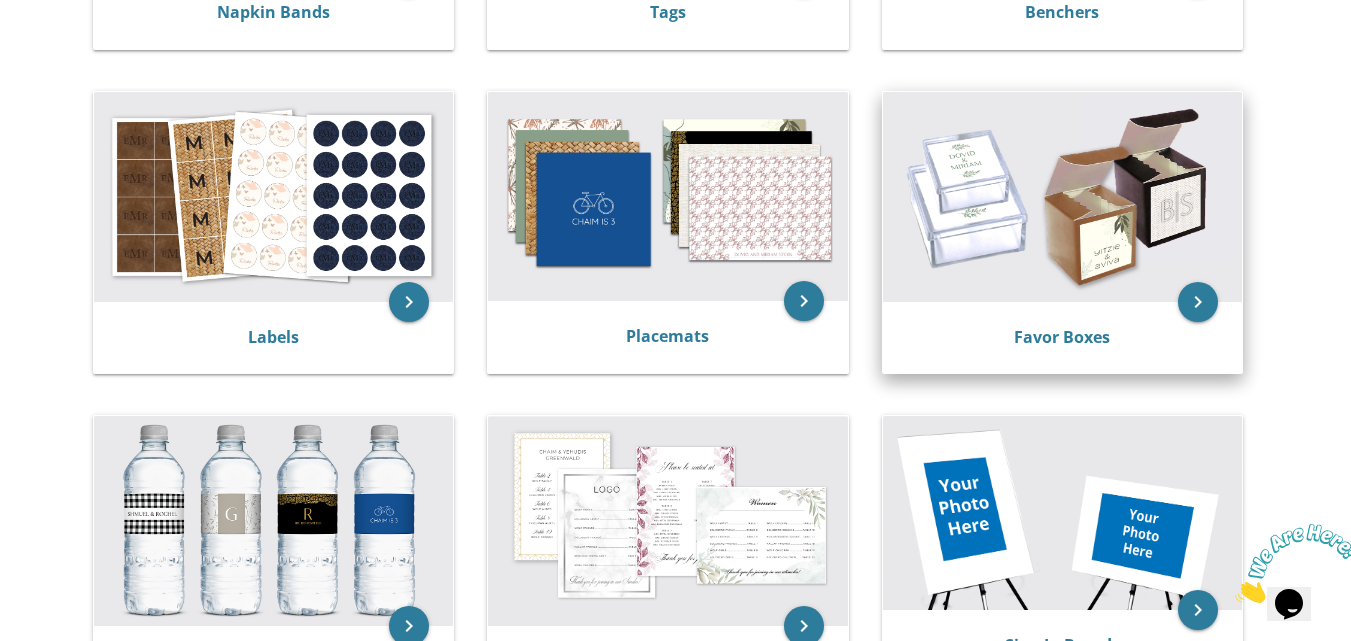 click on "Favor Boxes" at bounding box center [1062, 338] 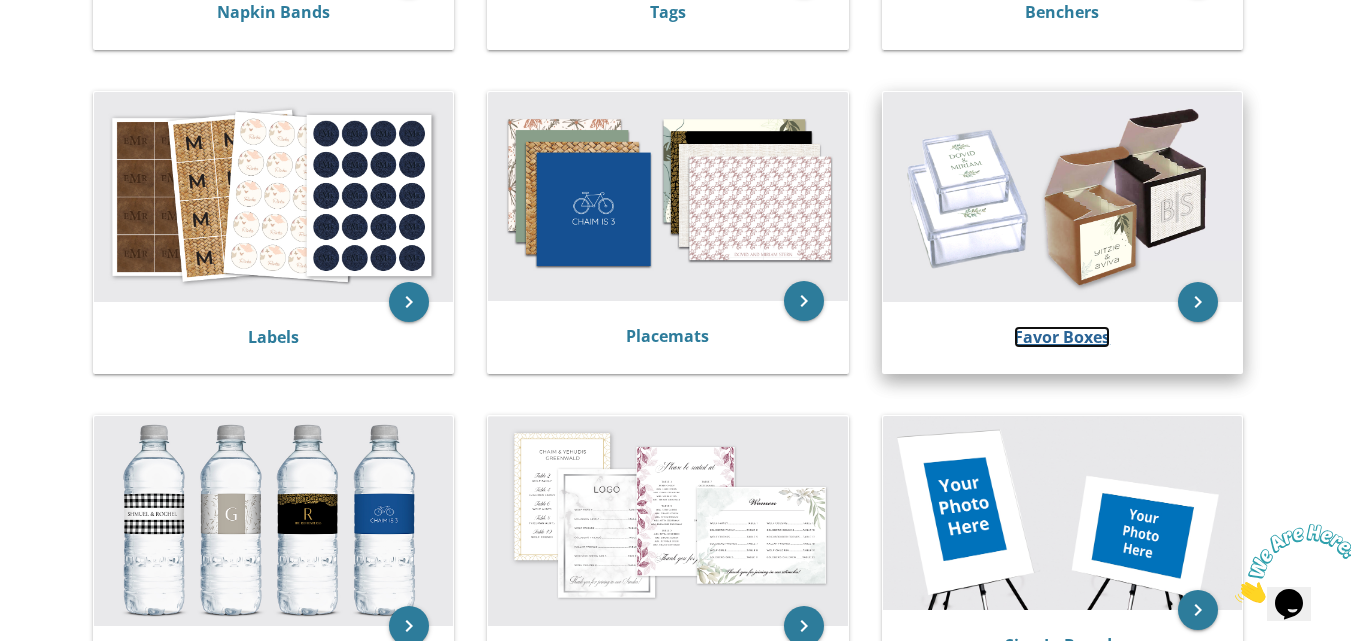 click on "Favor Boxes" at bounding box center [1062, 337] 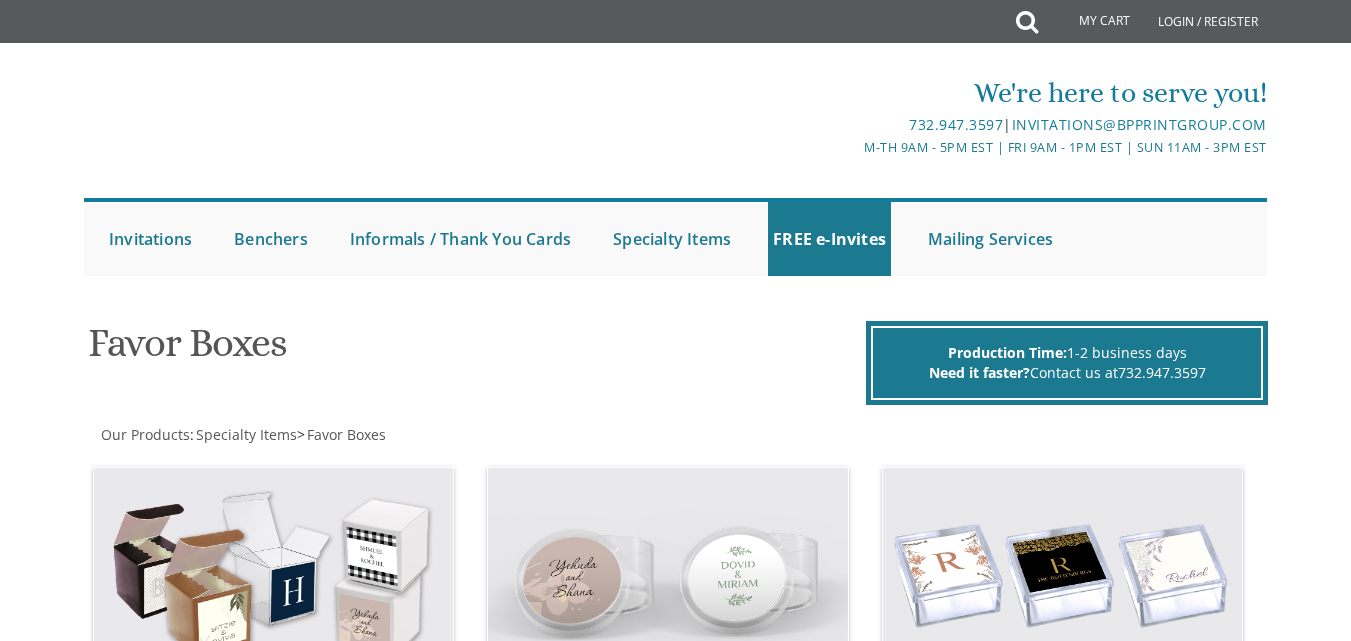 scroll, scrollTop: 0, scrollLeft: 0, axis: both 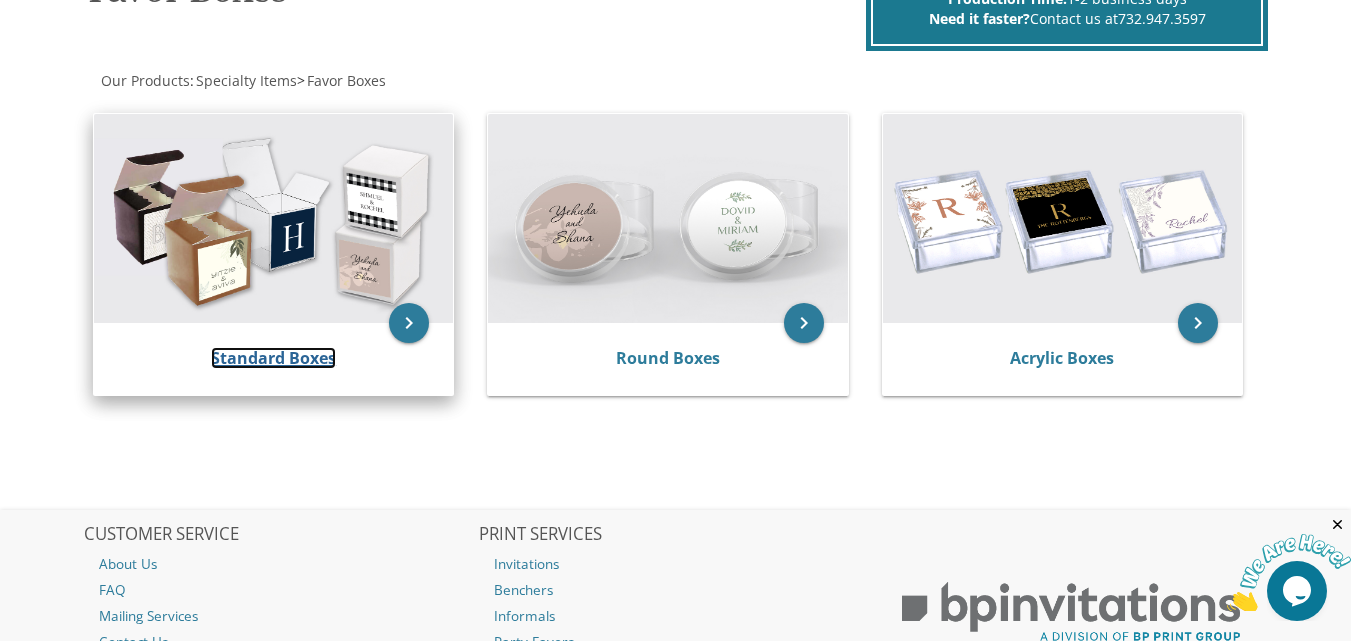 click on "Standard Boxes" at bounding box center (273, 358) 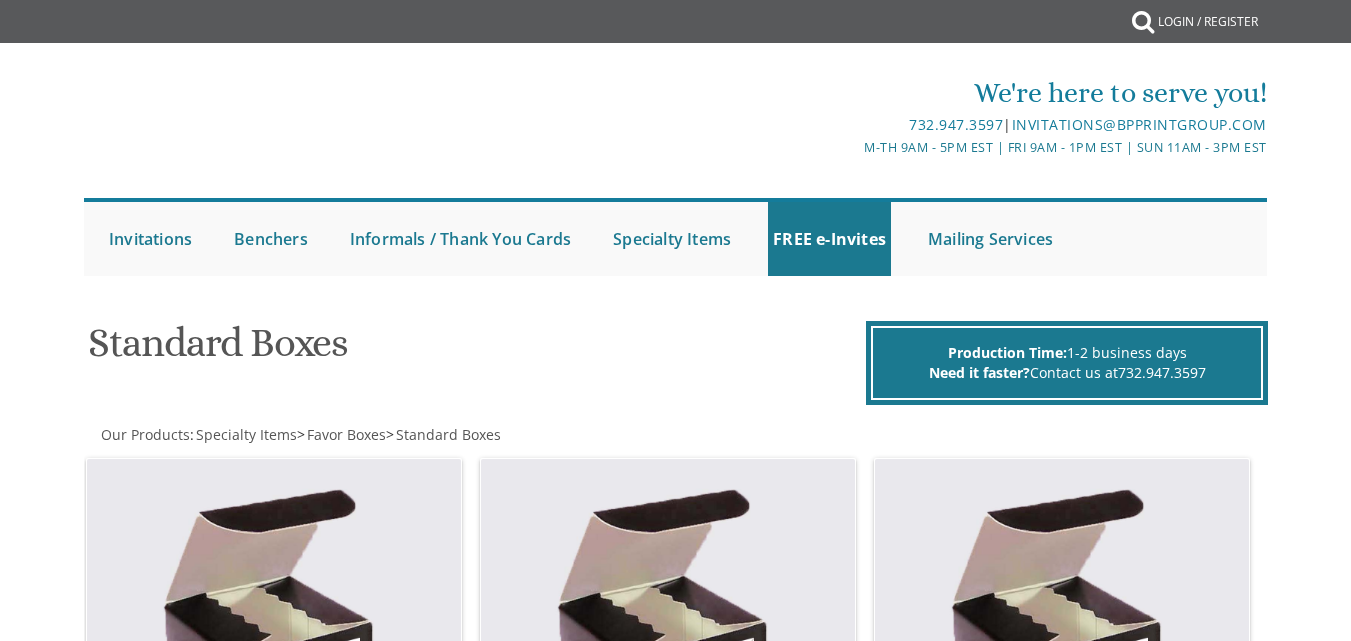 scroll, scrollTop: 0, scrollLeft: 0, axis: both 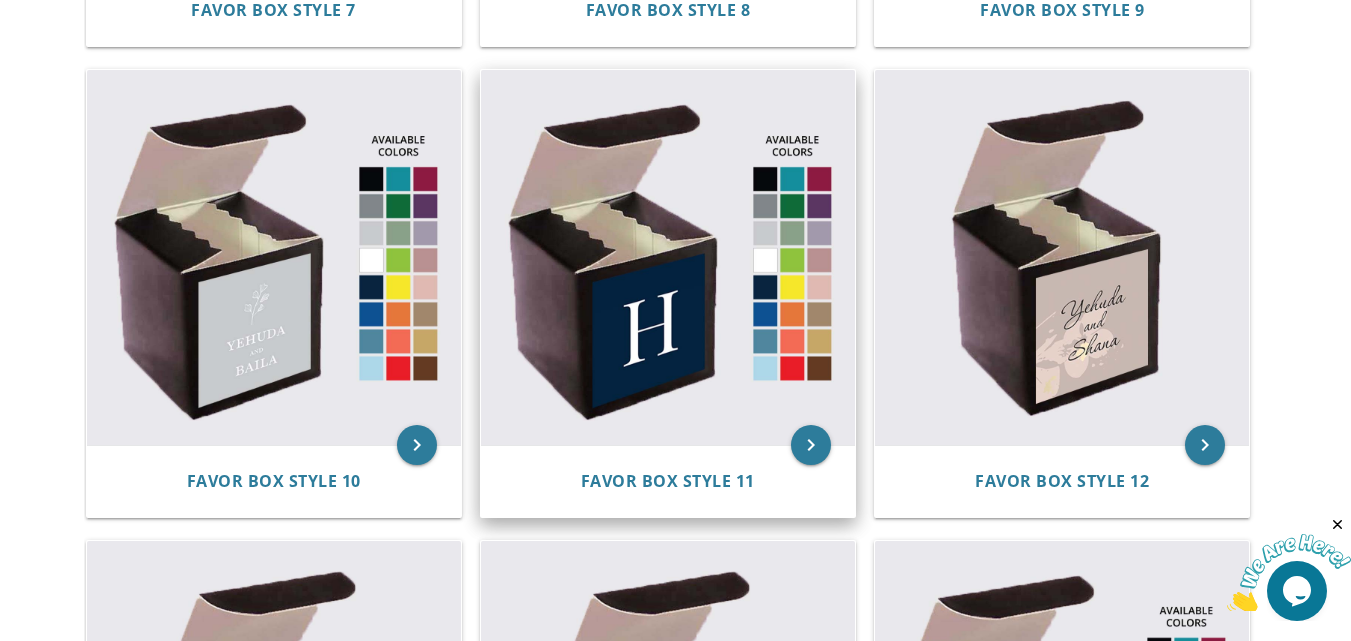 click at bounding box center (668, 257) 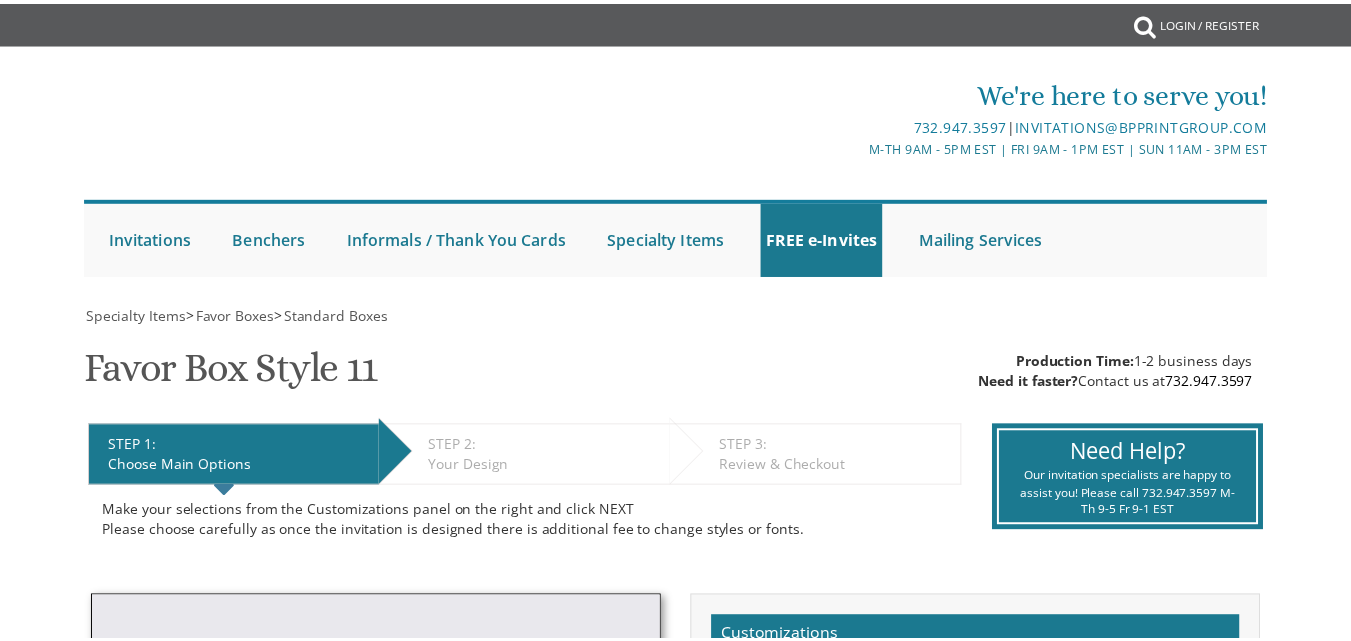 scroll, scrollTop: 0, scrollLeft: 0, axis: both 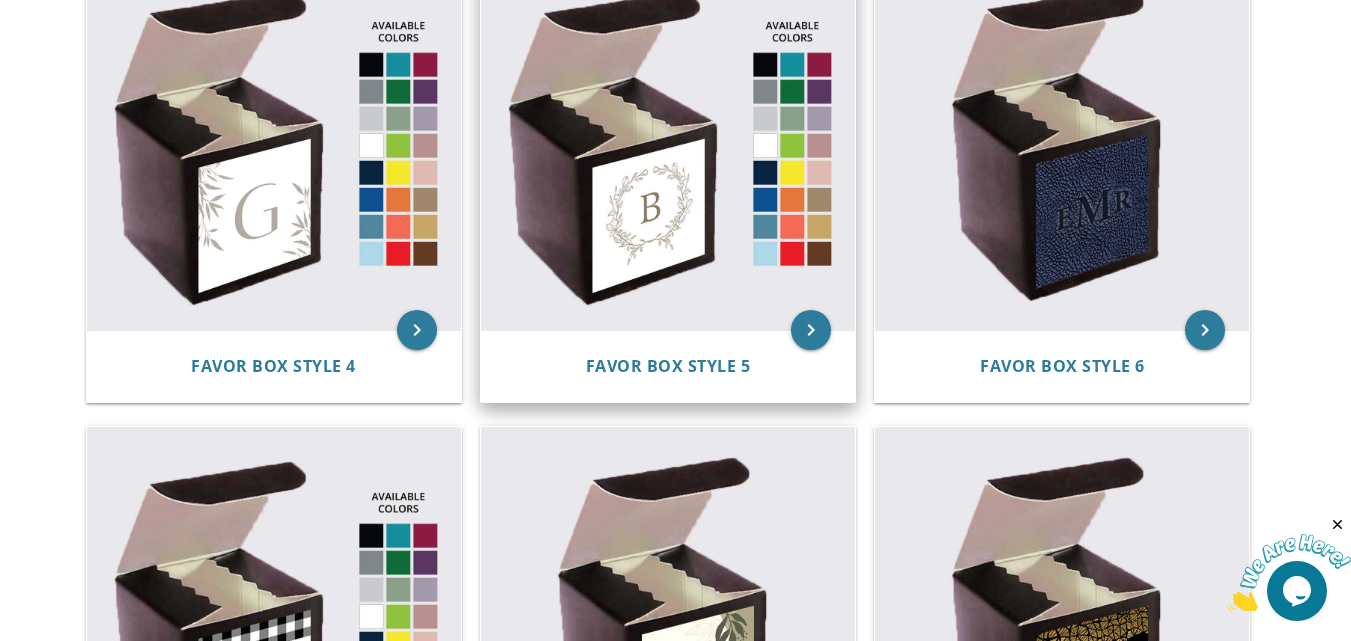 click at bounding box center (668, 143) 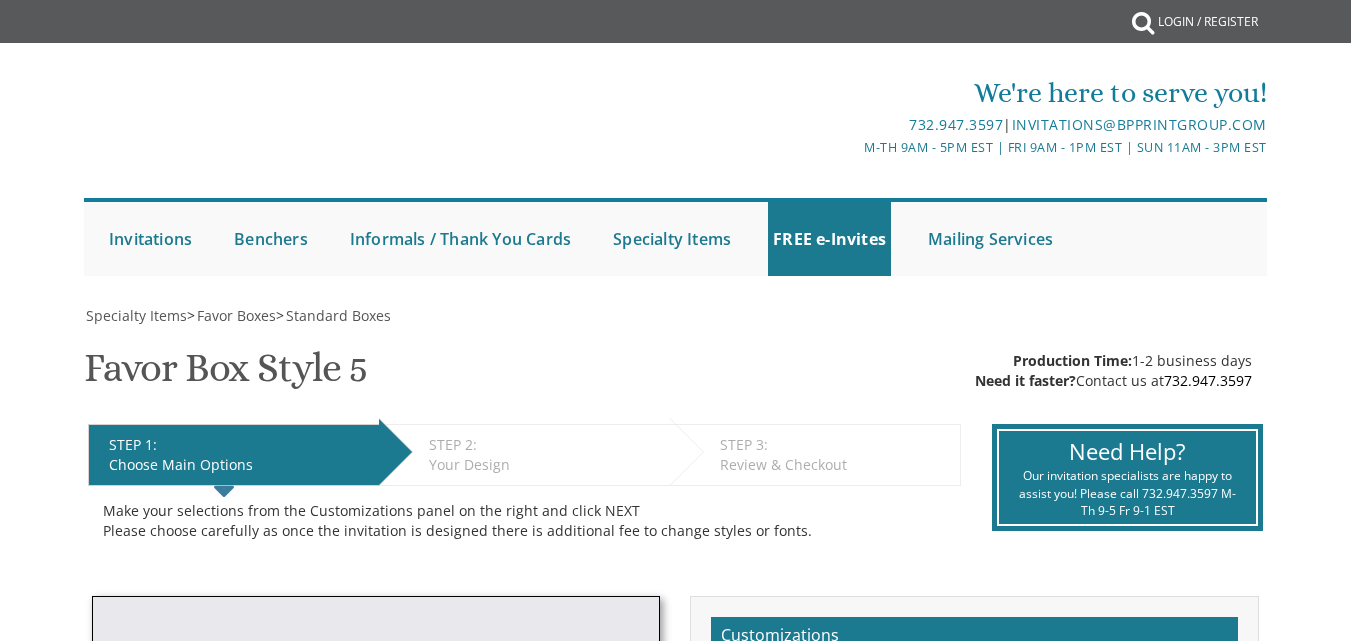scroll, scrollTop: 0, scrollLeft: 0, axis: both 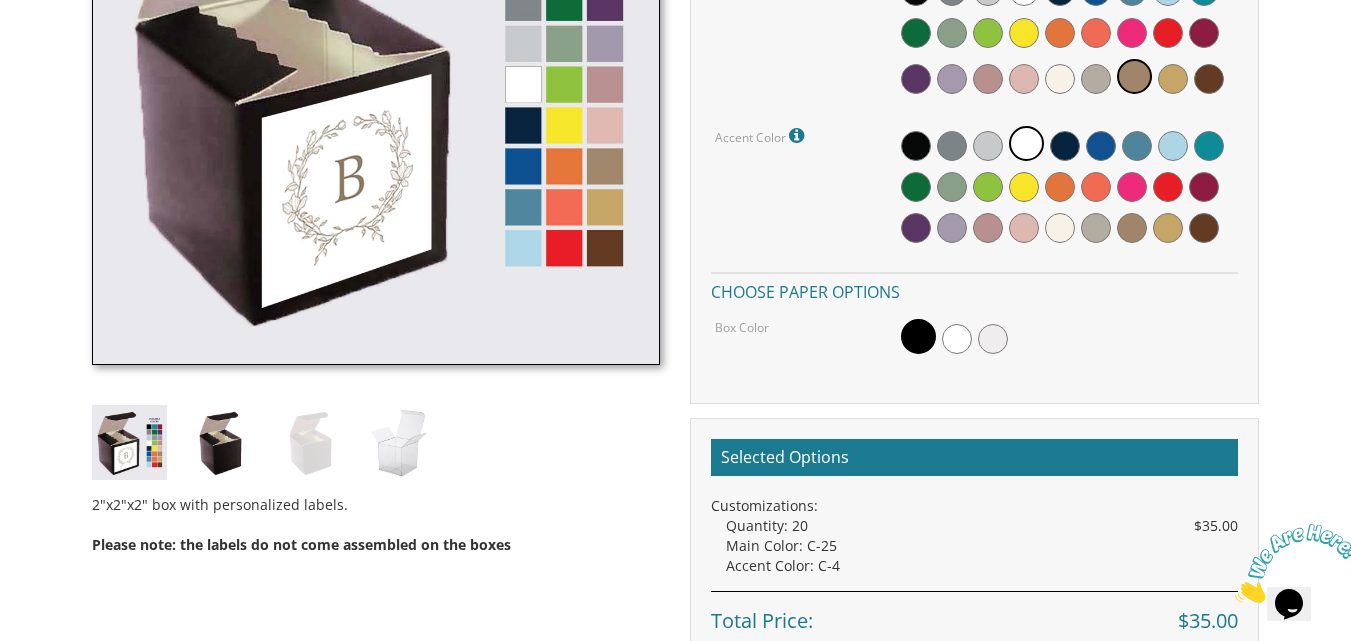 click at bounding box center [376, 80] 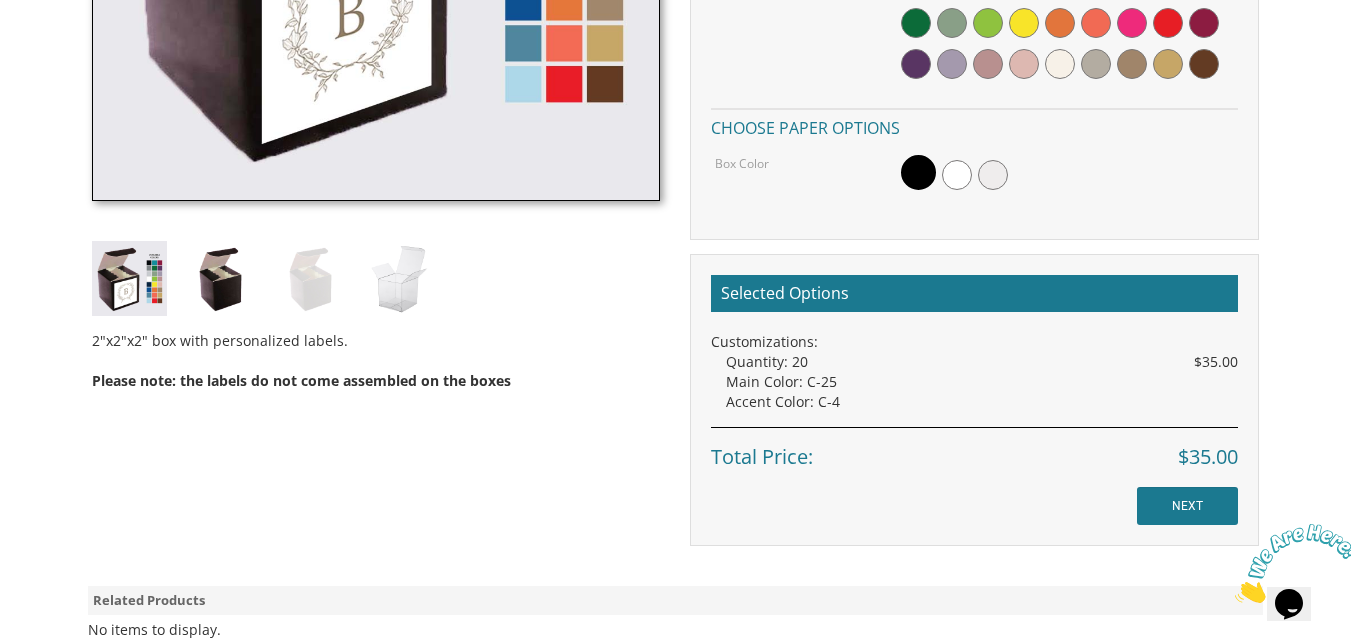 scroll, scrollTop: 1000, scrollLeft: 0, axis: vertical 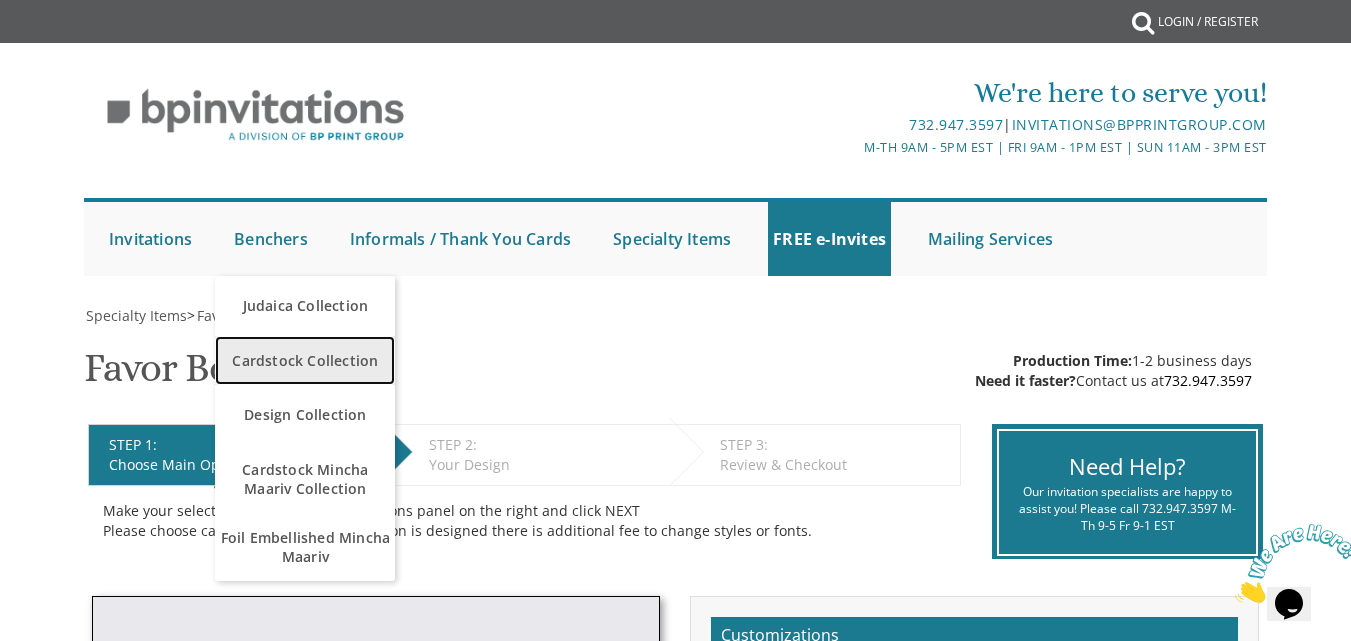 click on "Cardstock Collection" at bounding box center (305, 360) 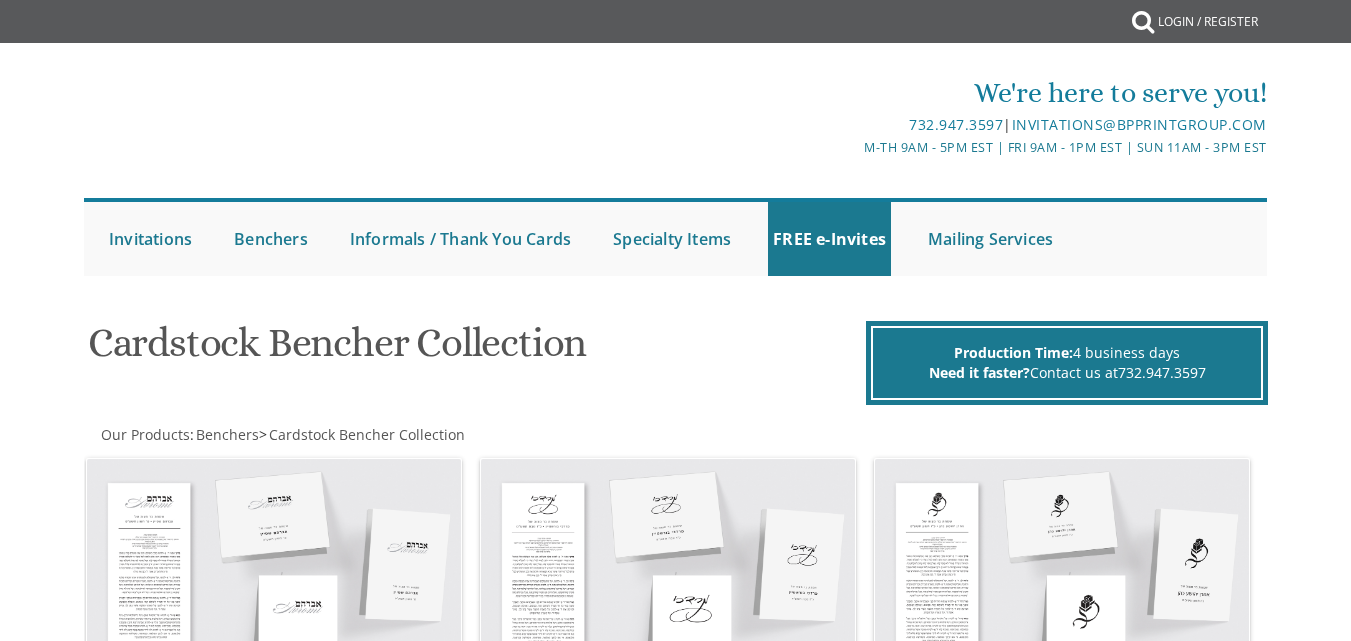 scroll, scrollTop: 0, scrollLeft: 0, axis: both 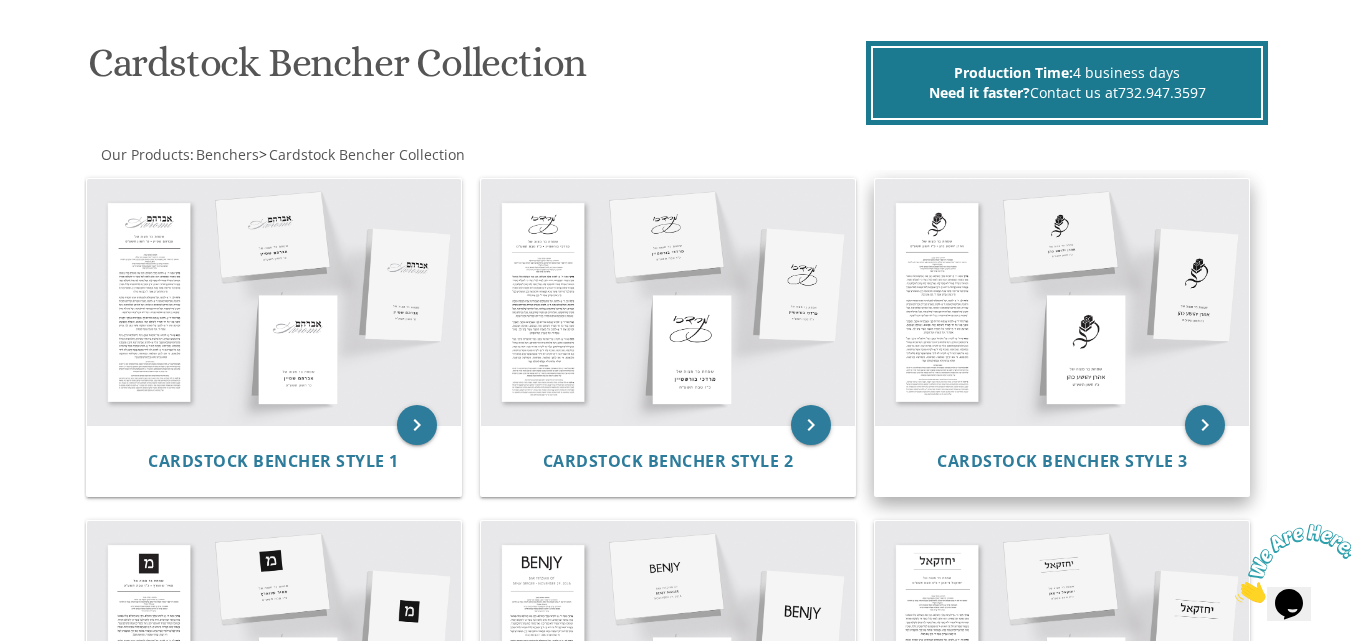 click at bounding box center (1062, 302) 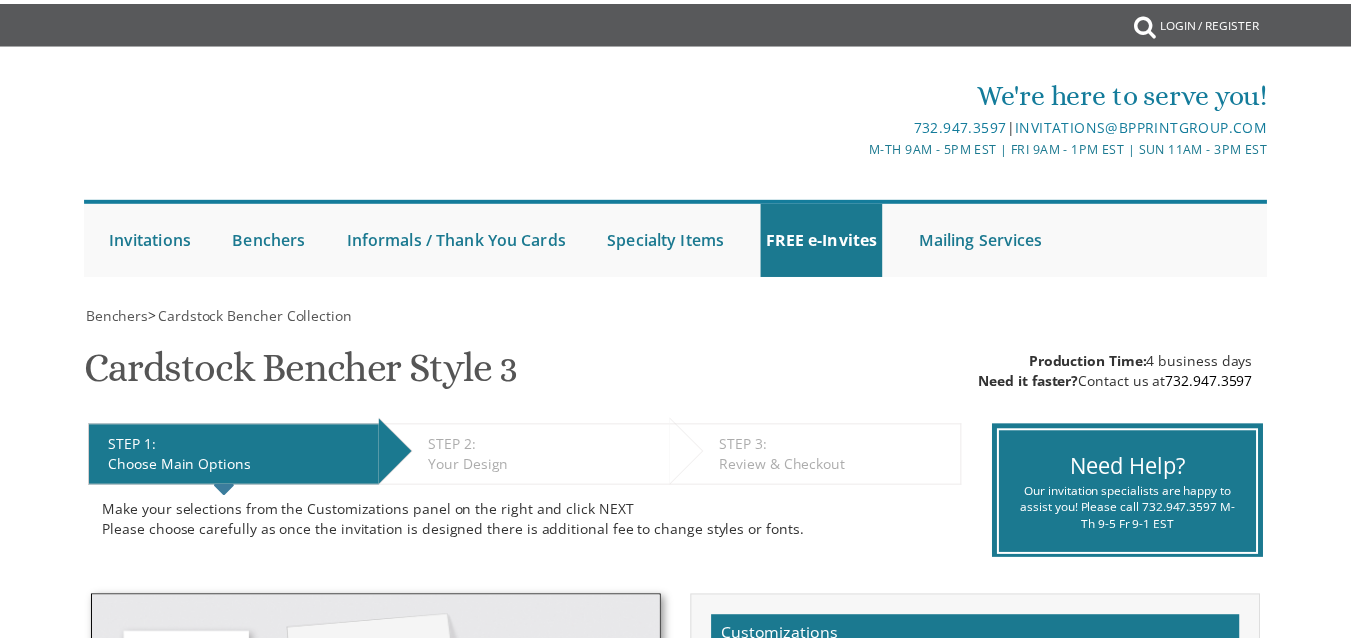 scroll, scrollTop: 0, scrollLeft: 0, axis: both 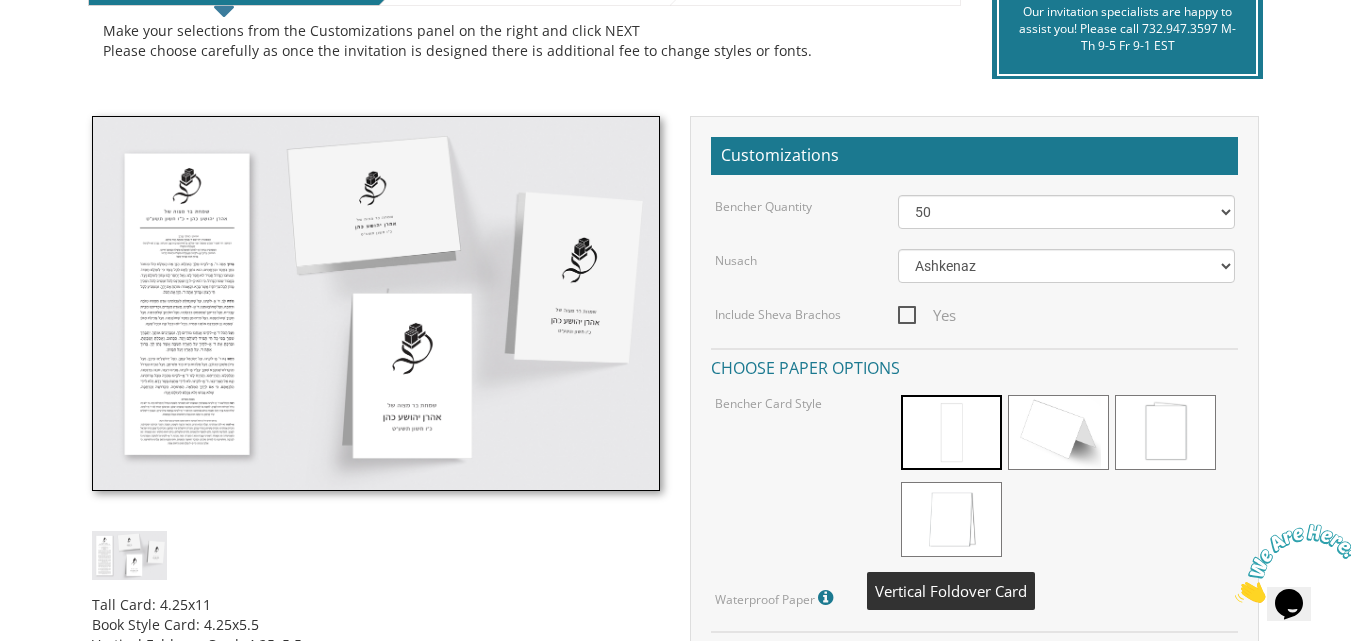 click at bounding box center (951, 519) 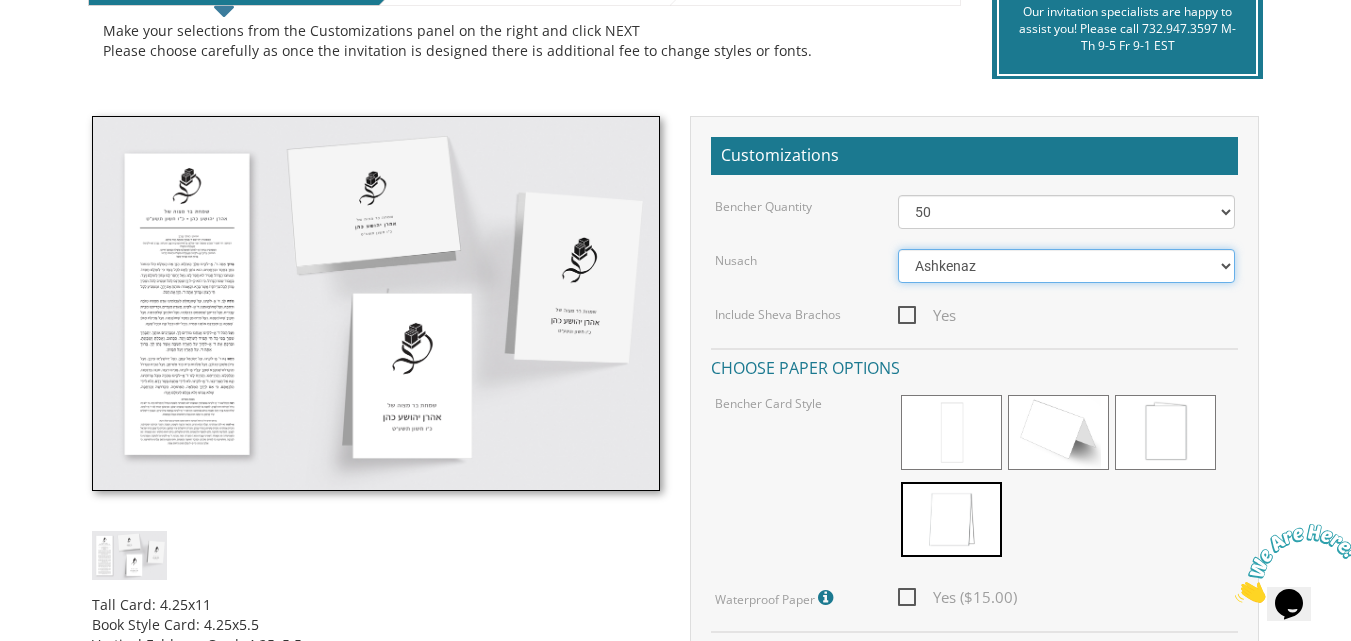 click on "Ashkenaz Edut Mizrach" at bounding box center (1066, 266) 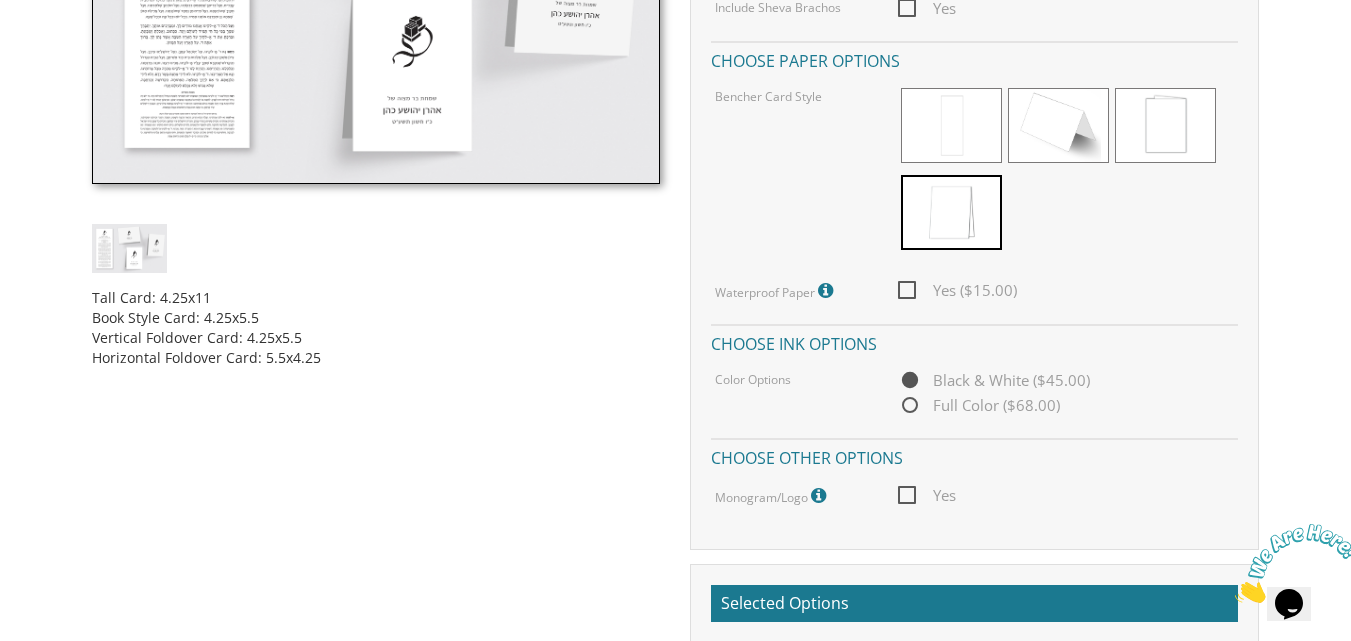 scroll, scrollTop: 840, scrollLeft: 0, axis: vertical 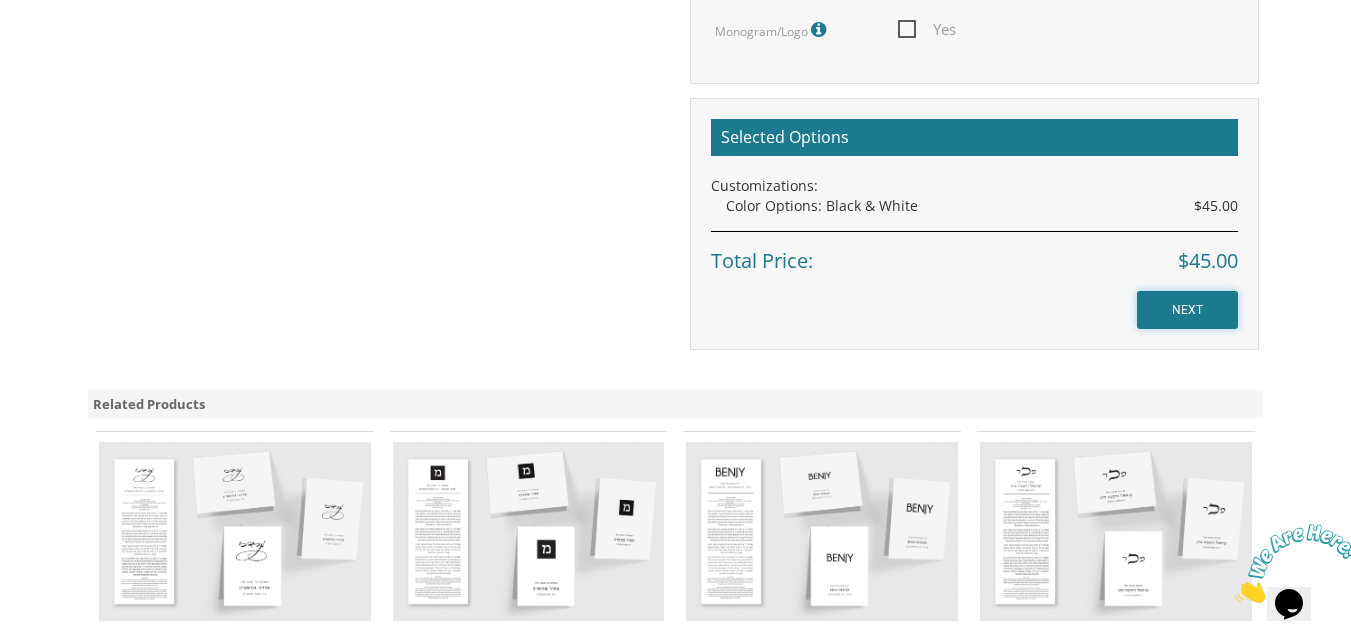 click on "NEXT" at bounding box center [1187, 310] 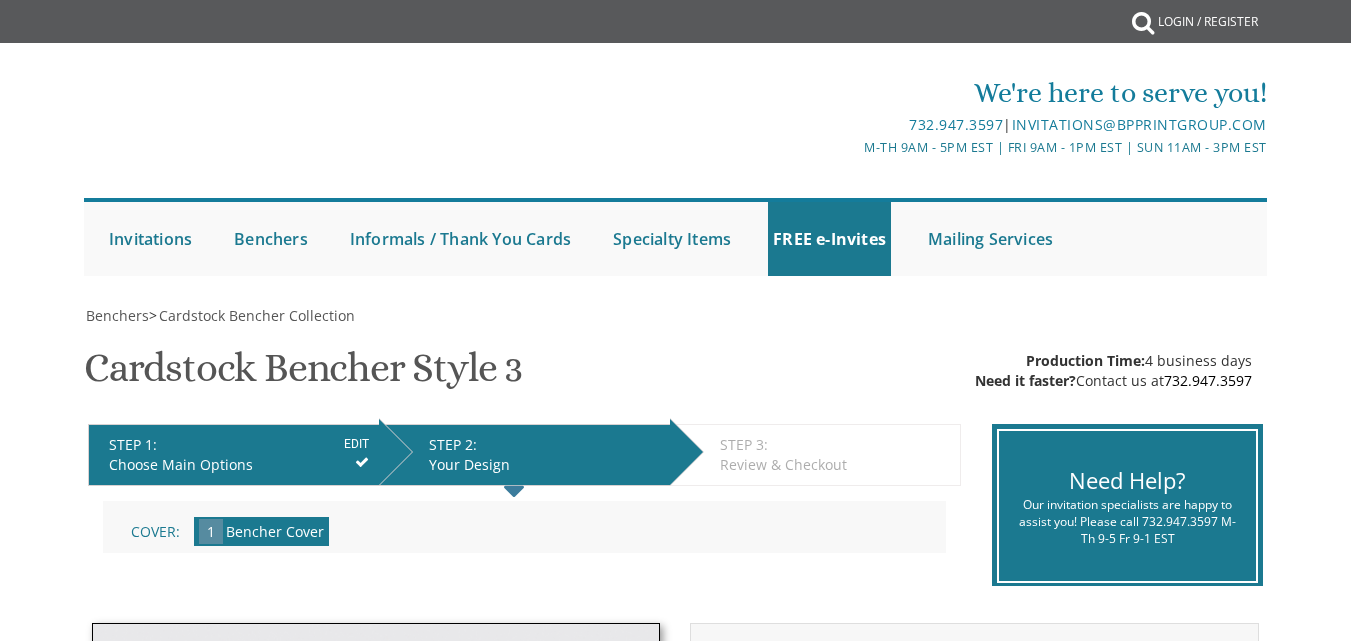 scroll, scrollTop: 0, scrollLeft: 0, axis: both 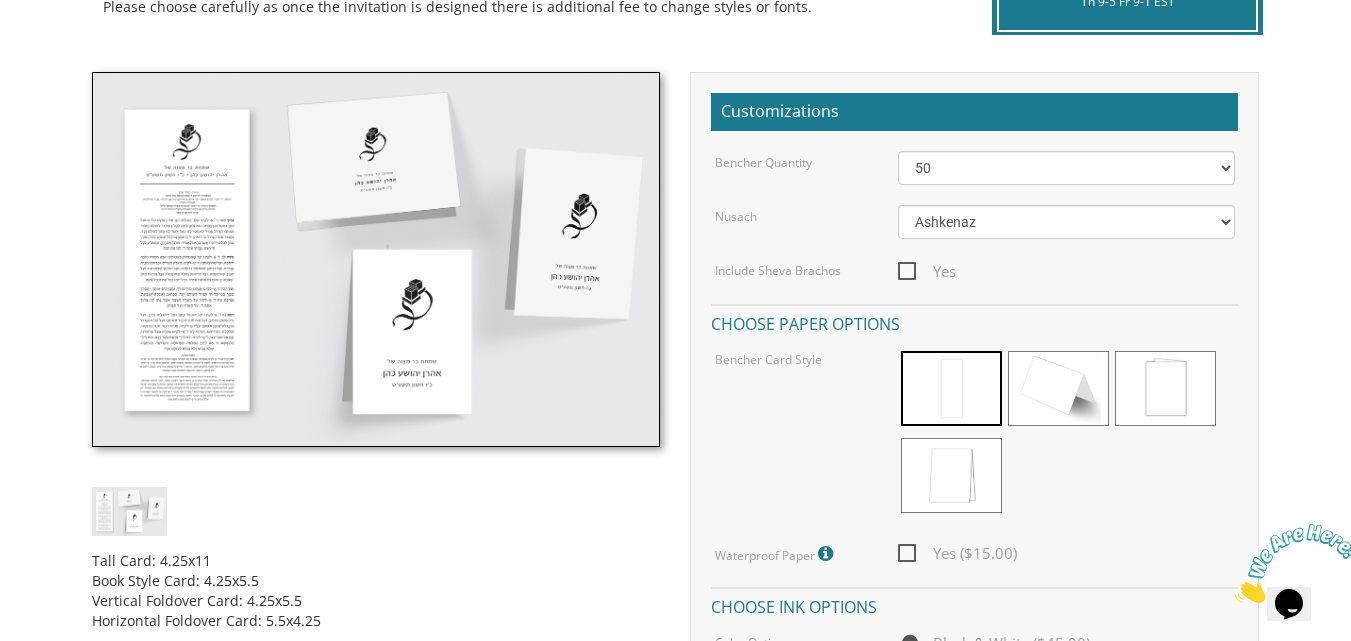 click on "Yes ($15.00)" at bounding box center (957, 553) 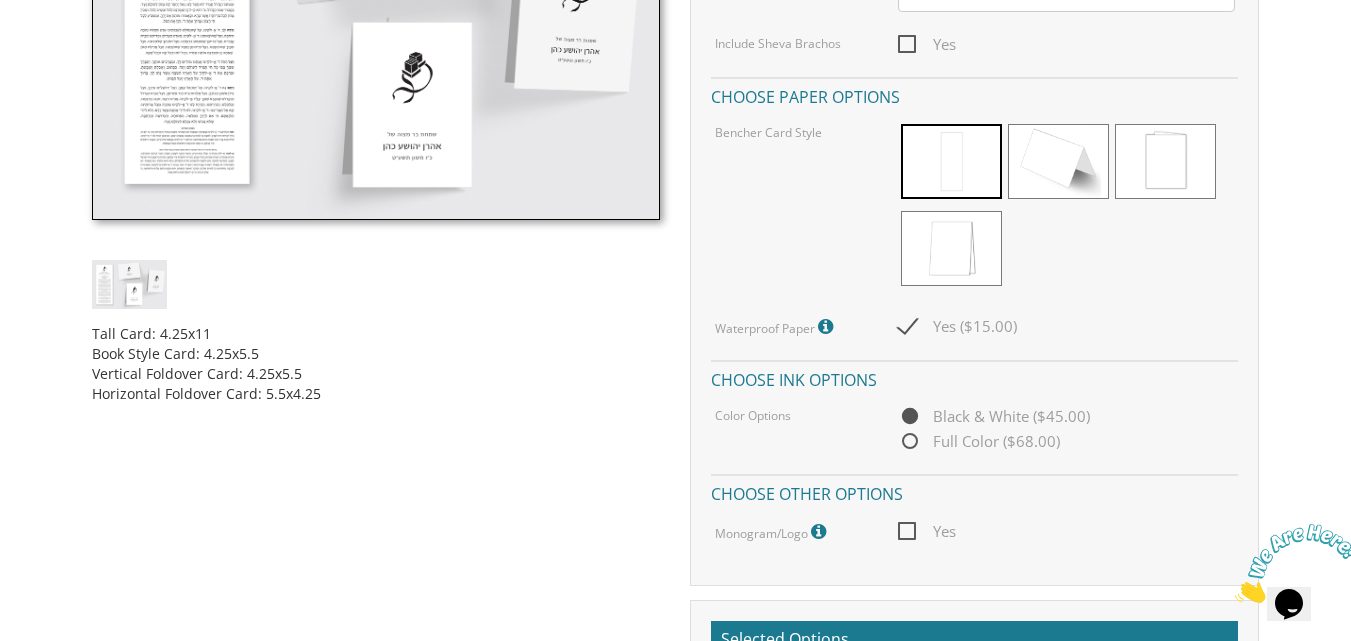 scroll, scrollTop: 817, scrollLeft: 0, axis: vertical 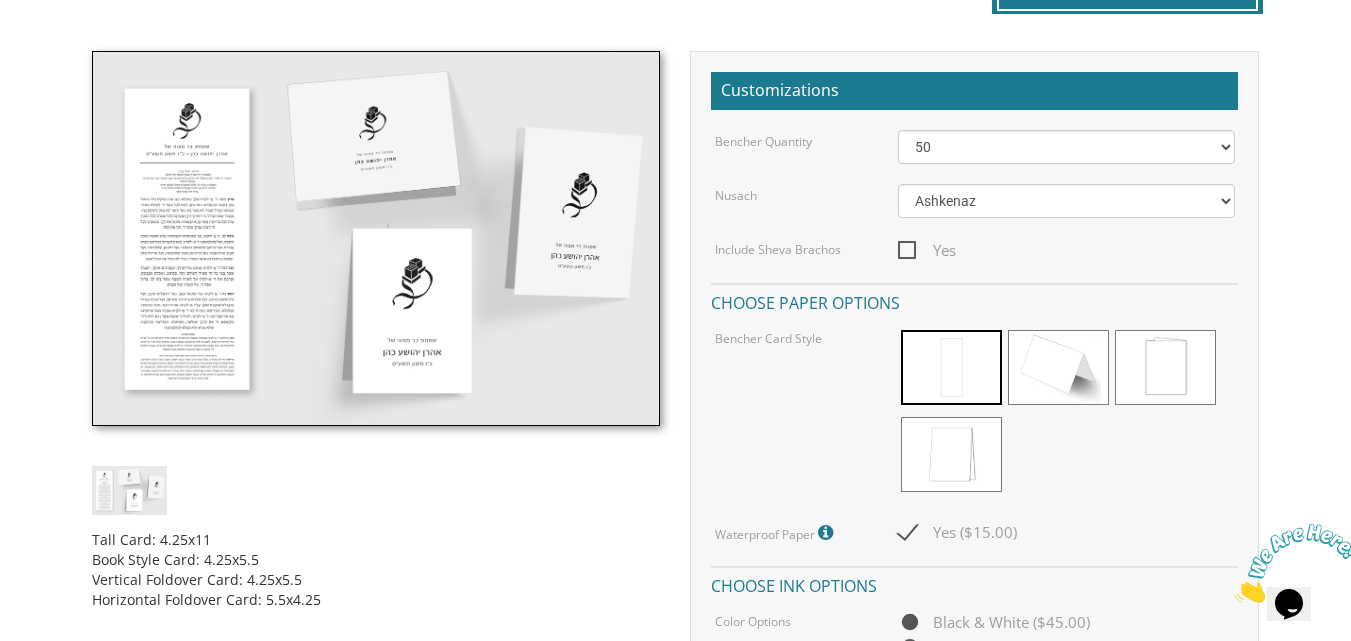click on "Yes ($15.00)" at bounding box center [957, 532] 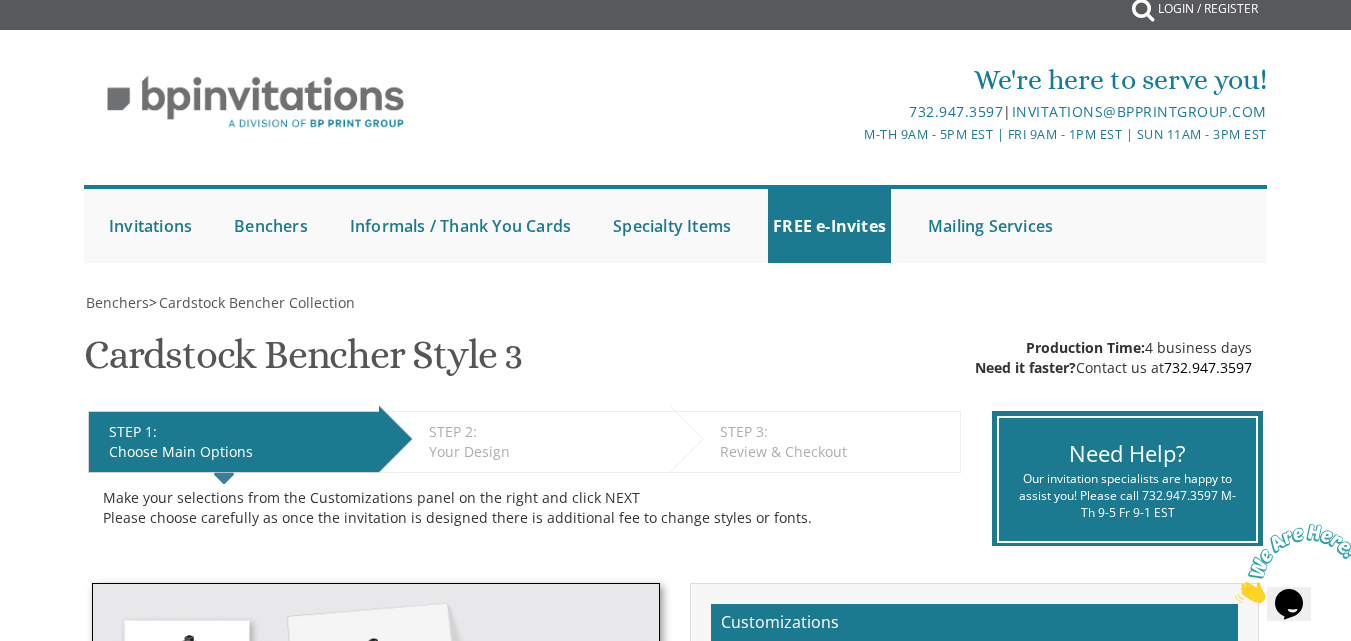 scroll, scrollTop: 0, scrollLeft: 0, axis: both 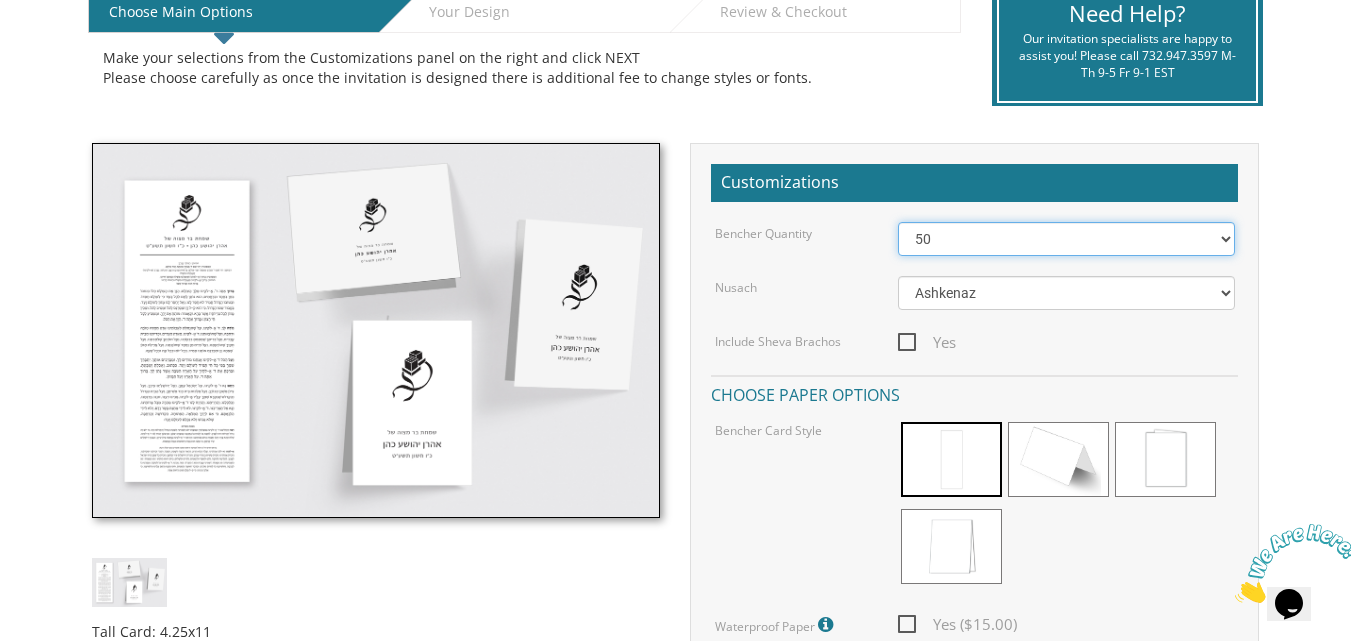 click on "50 60 70 80 90 100 125 150 175 200 225 250 275 300 325 350 375 400 425 450 475 500" at bounding box center [1066, 239] 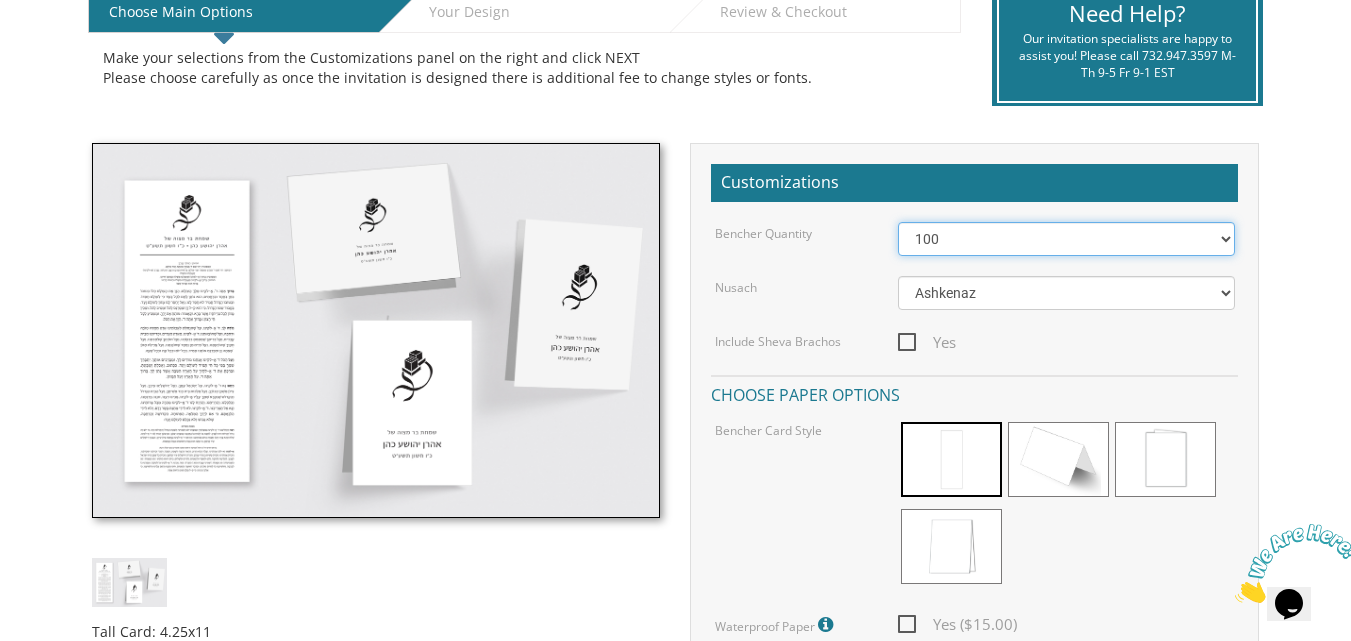 click on "50 60 70 80 90 100 125 150 175 200 225 250 275 300 325 350 375 400 425 450 475 500" at bounding box center (1066, 239) 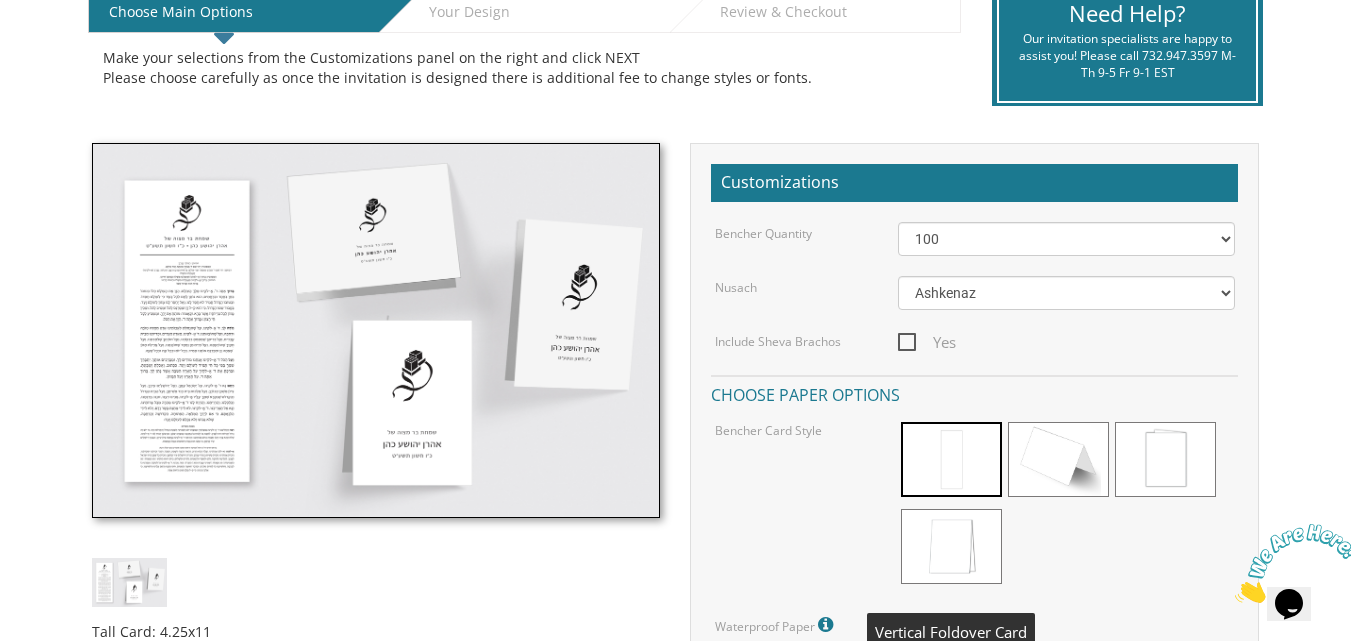 click at bounding box center (951, 546) 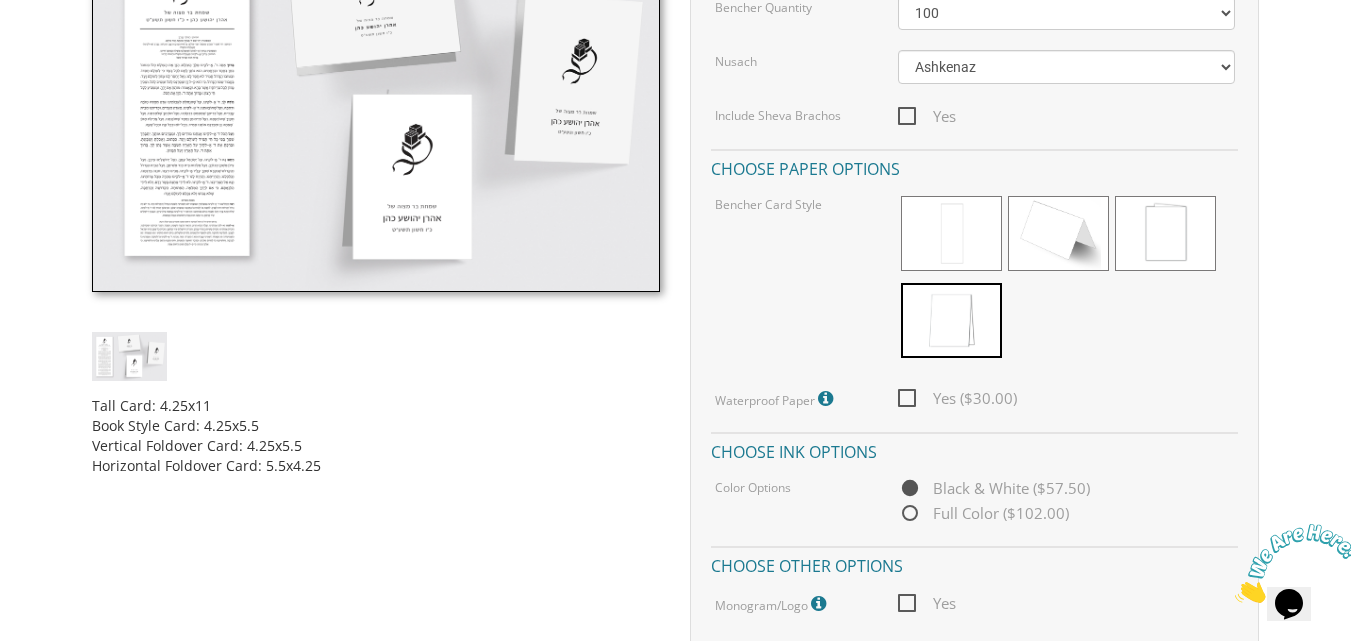 scroll, scrollTop: 706, scrollLeft: 0, axis: vertical 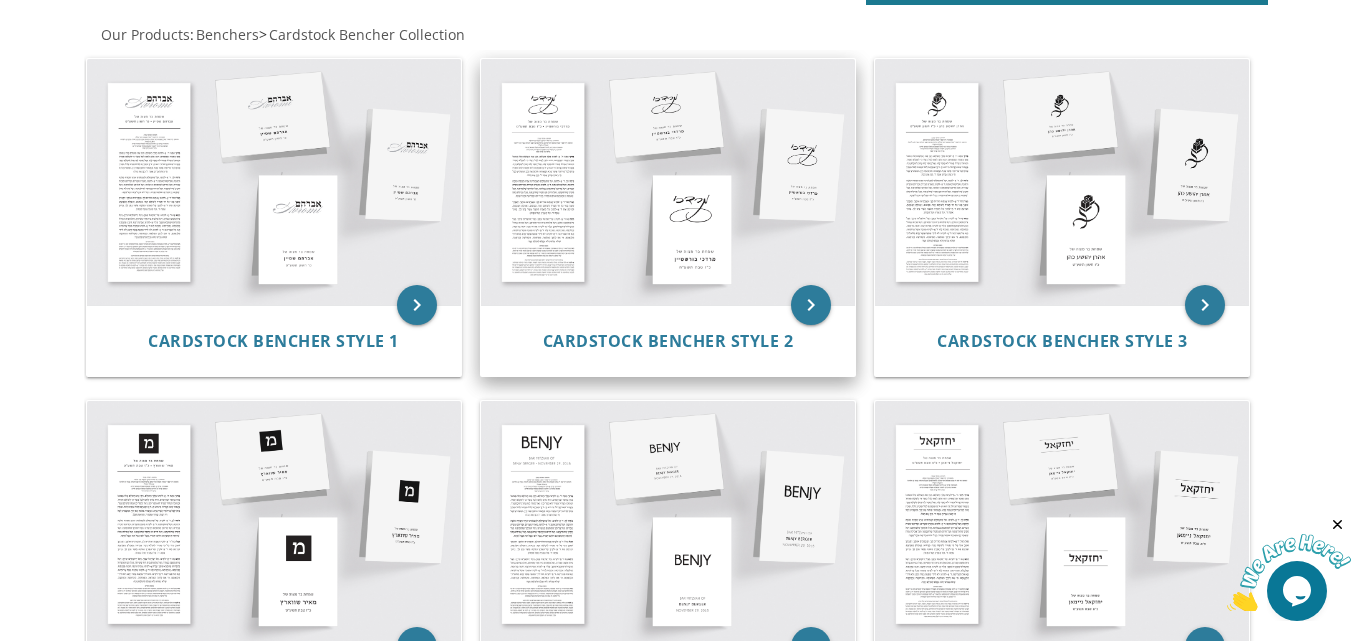 click at bounding box center [668, 182] 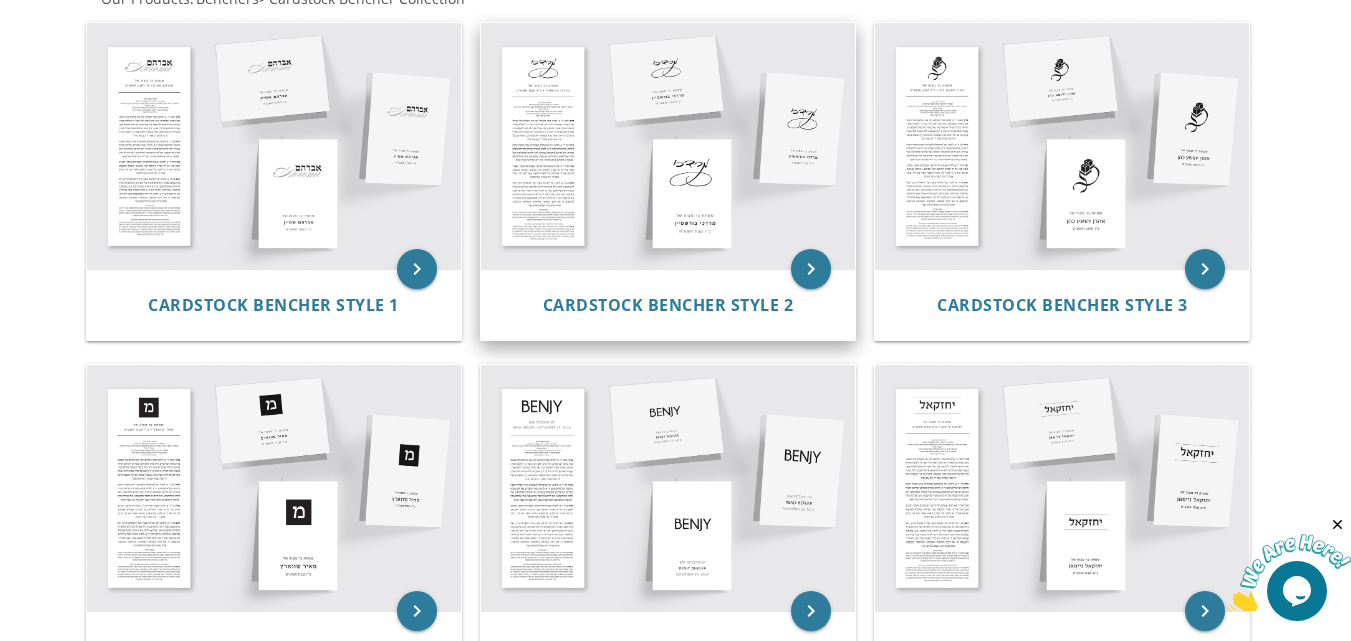 scroll, scrollTop: 440, scrollLeft: 0, axis: vertical 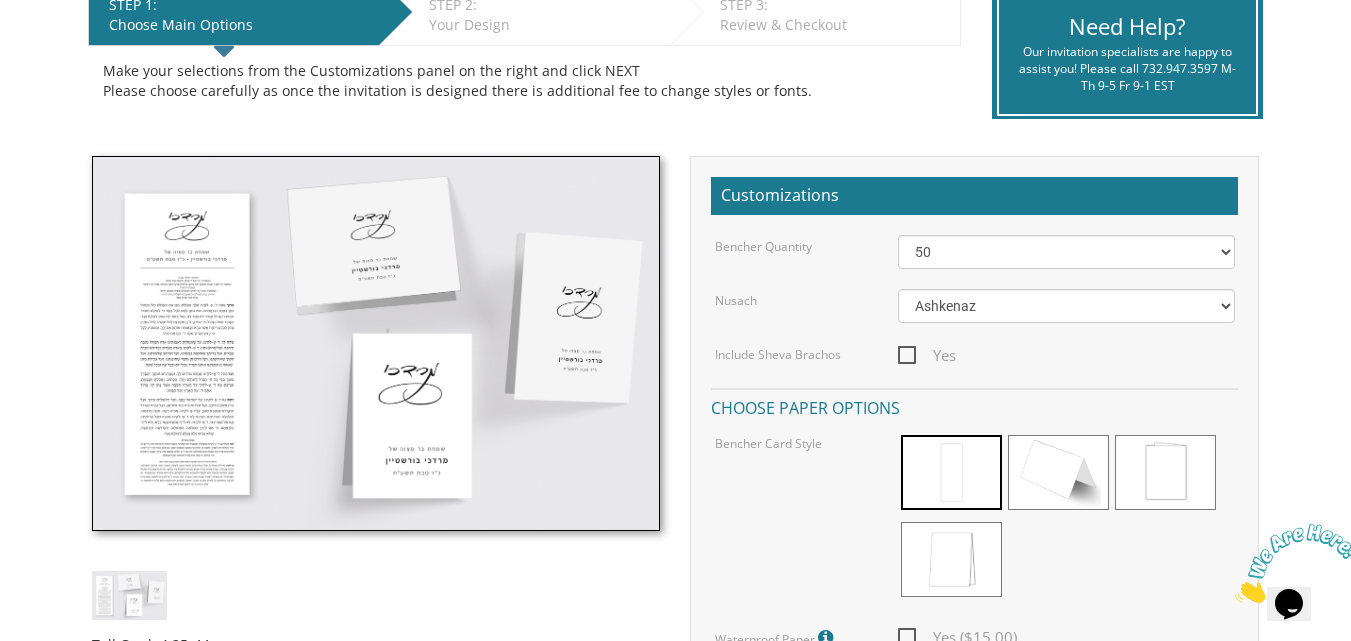 click on "Customizations
Bencher Quantity 50 60 70 80 90 100 125 150 175 200 225 250 275 300 325 350 375 400 425 450 475 500   Nusach Ashkenaz Edut Mizrach   Include Sheva Brachos   Yes   Choose paper options   Bencher Card Style     Waterproof Paper Our waterproof bencher is printed on synthetic paper, making it durable and easy to clean   Yes ($[PRICE])   Choose ink options   Color Options   Black & White ($[PRICE]) Full Color ($[PRICE]) Choose other options   Monogram/Logo For best results, please upload a vector pdf. High res png (transparent background) also acceptable.   Yes
Selected Options Customizations: Color Options: Black & White $[PRICE] Total Price:" at bounding box center [974, 659] 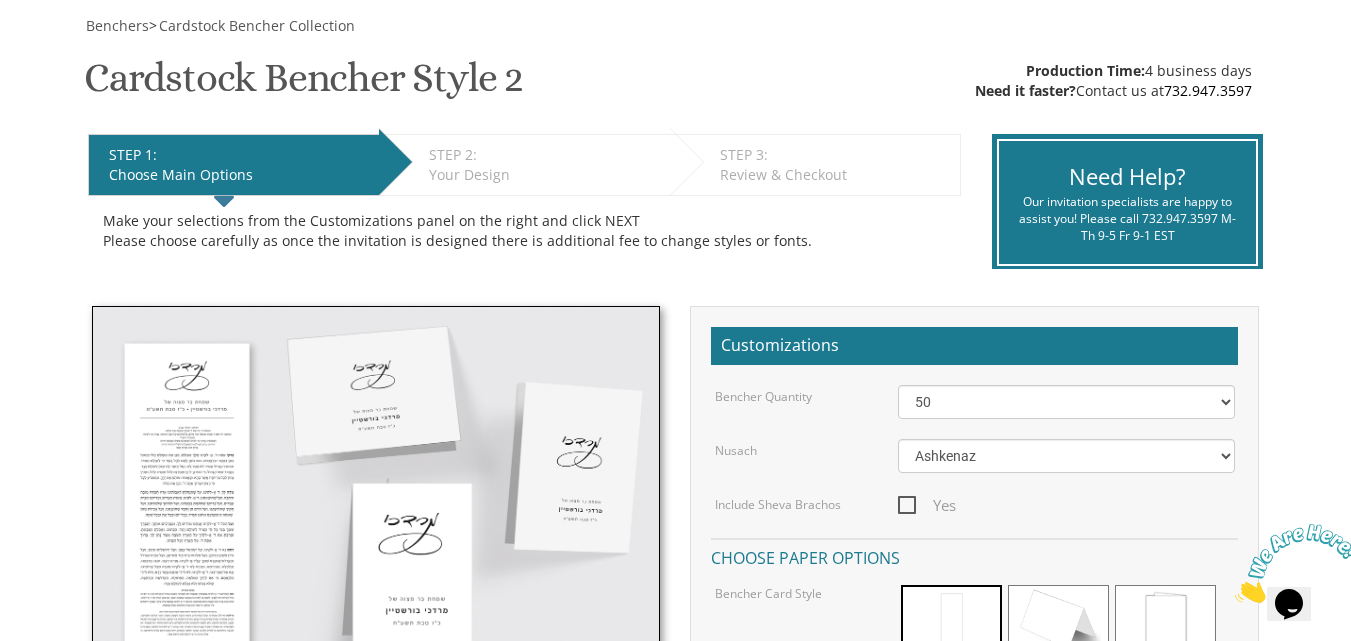 scroll, scrollTop: 0, scrollLeft: 0, axis: both 